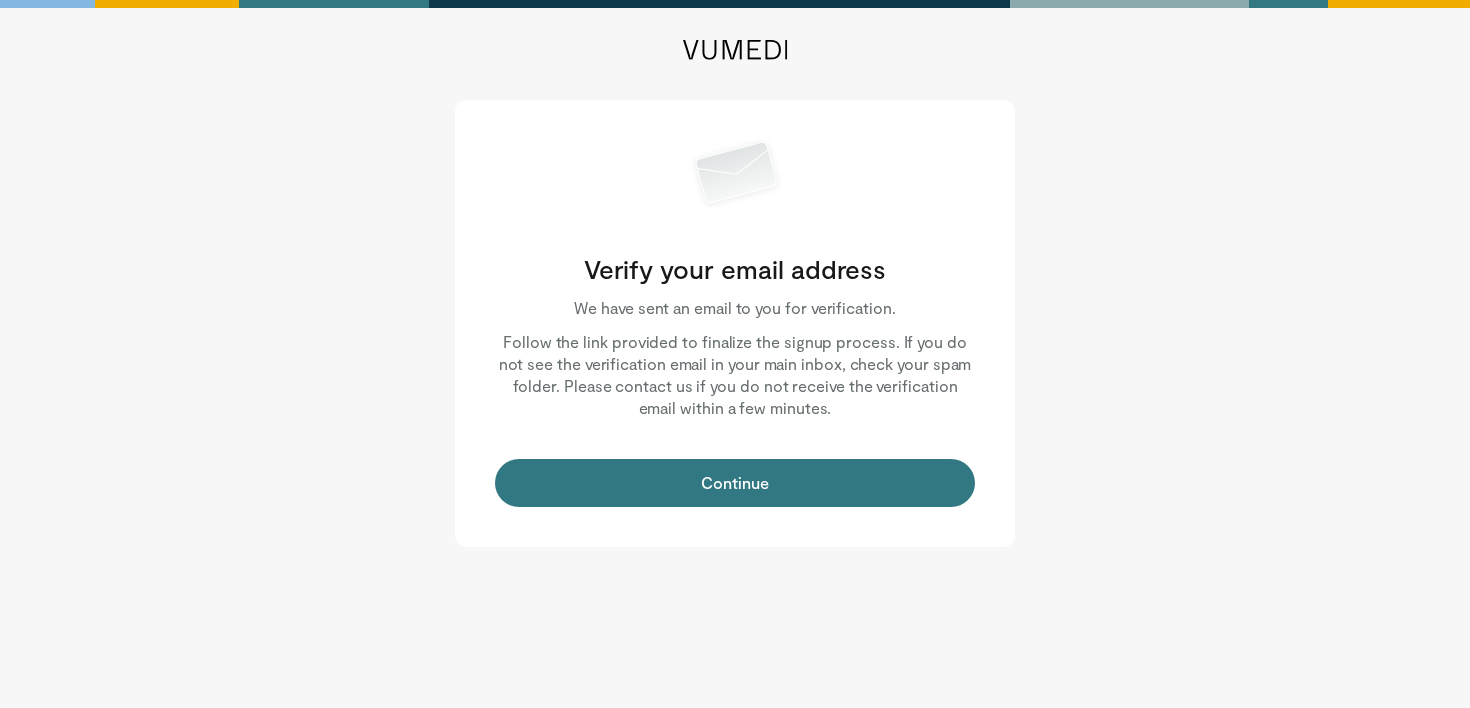 scroll, scrollTop: 0, scrollLeft: 0, axis: both 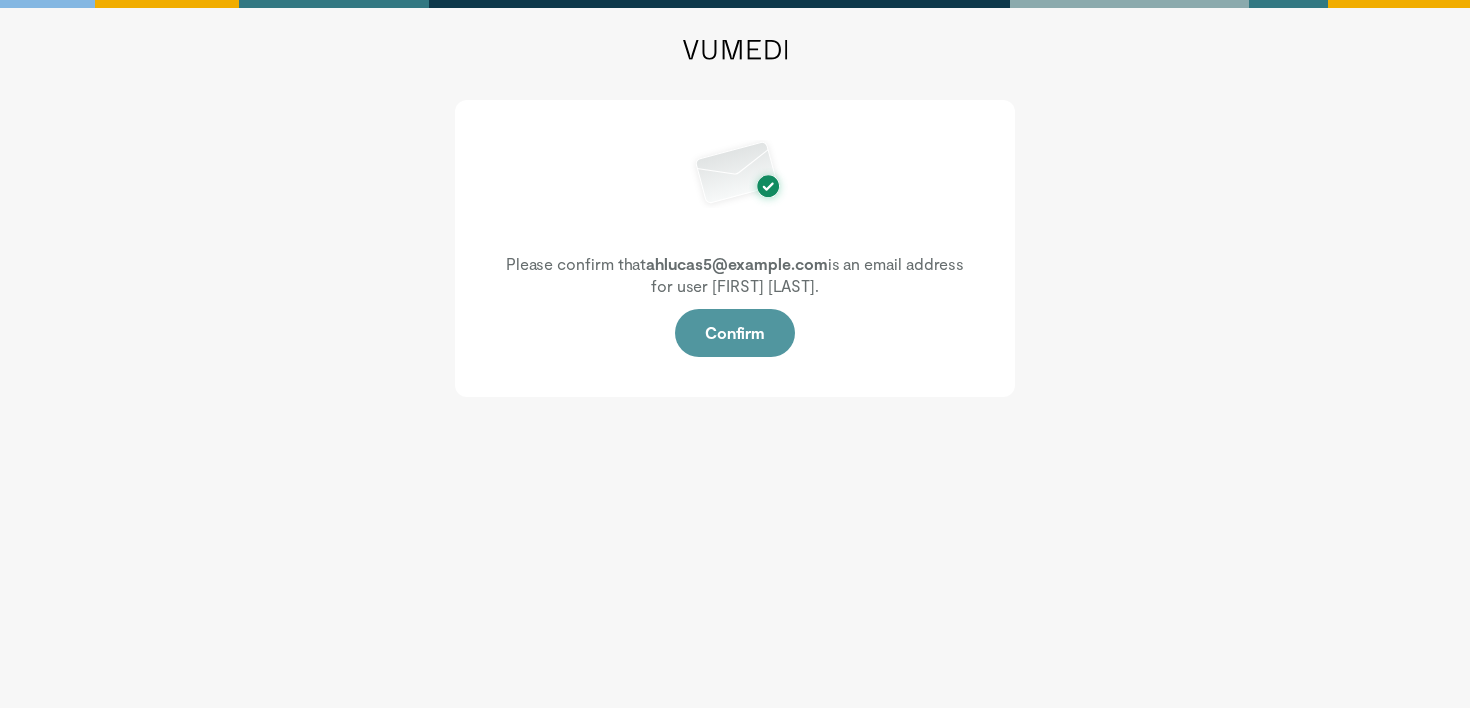 click on "Confirm" at bounding box center (735, 333) 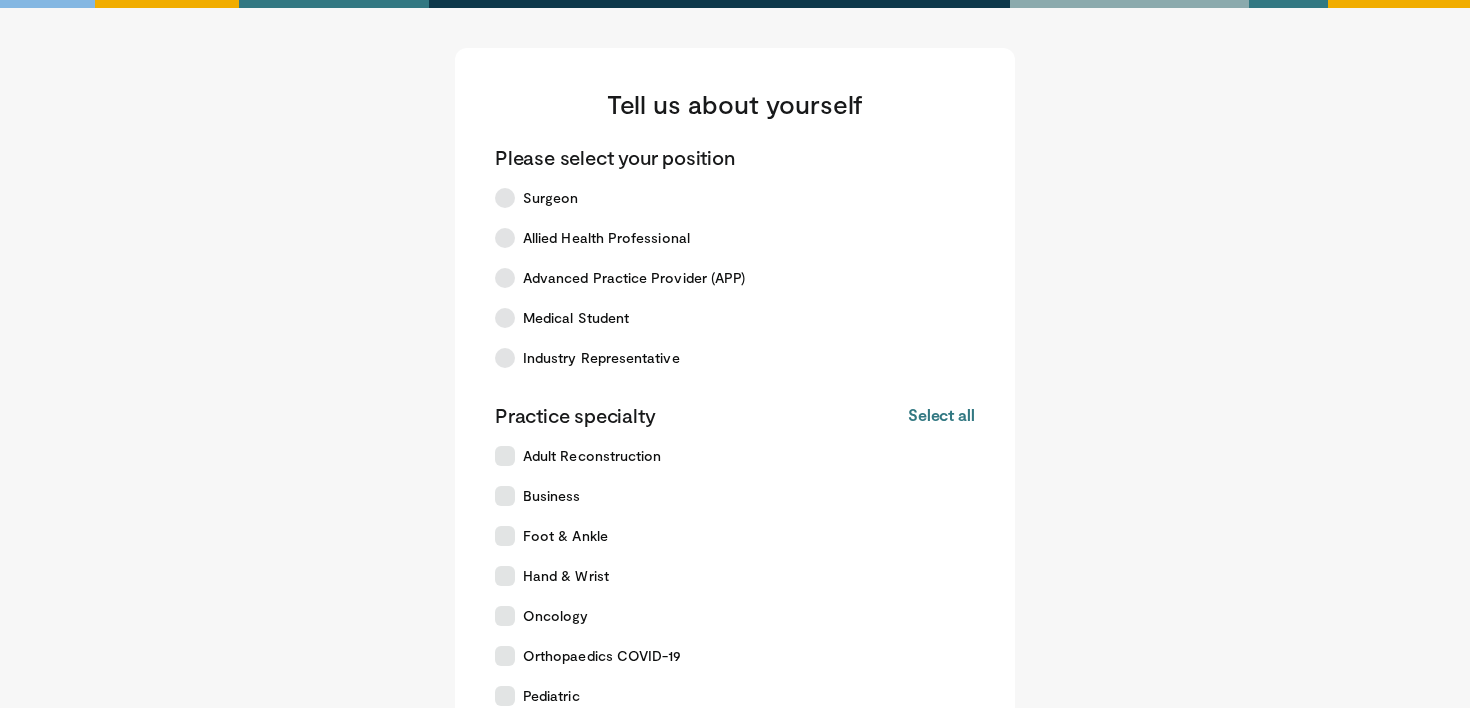 scroll, scrollTop: 0, scrollLeft: 0, axis: both 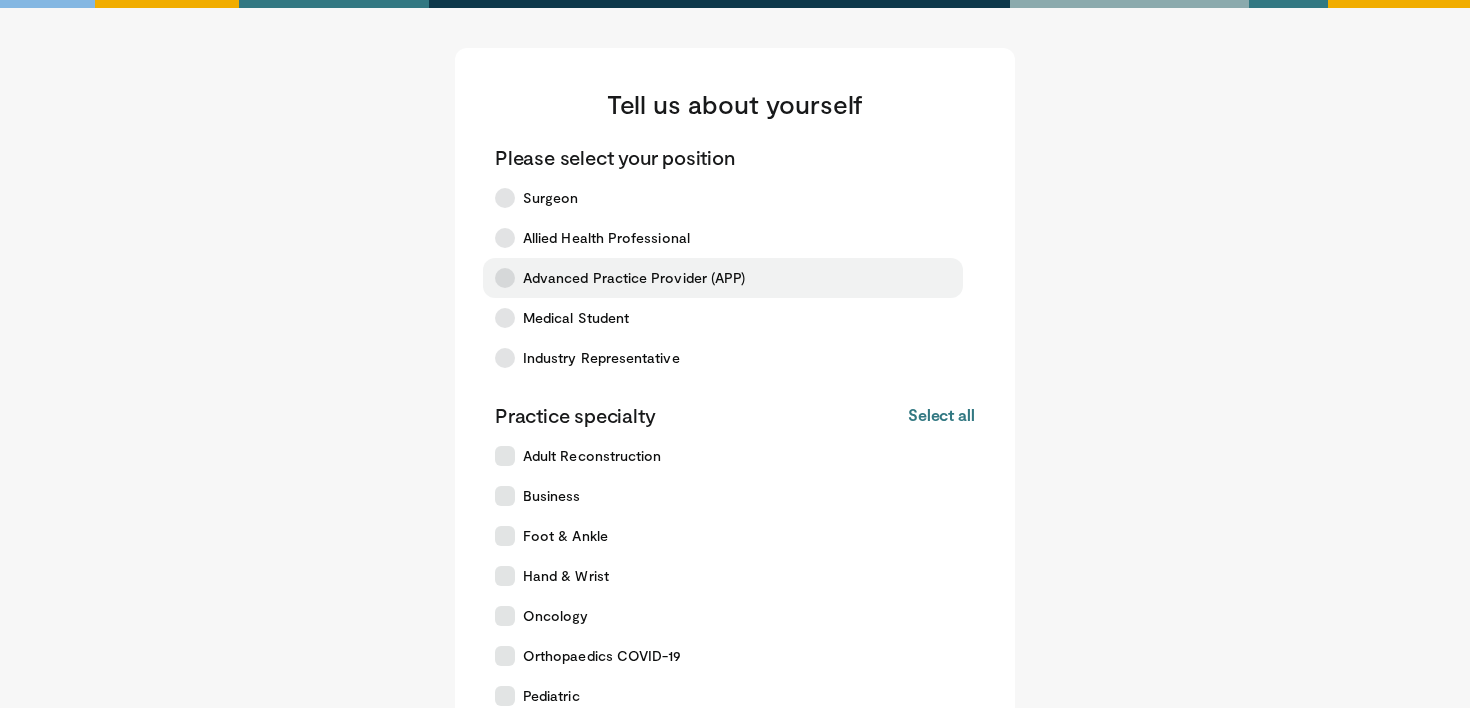 click on "Advanced Practice Provider (APP)" at bounding box center [723, 278] 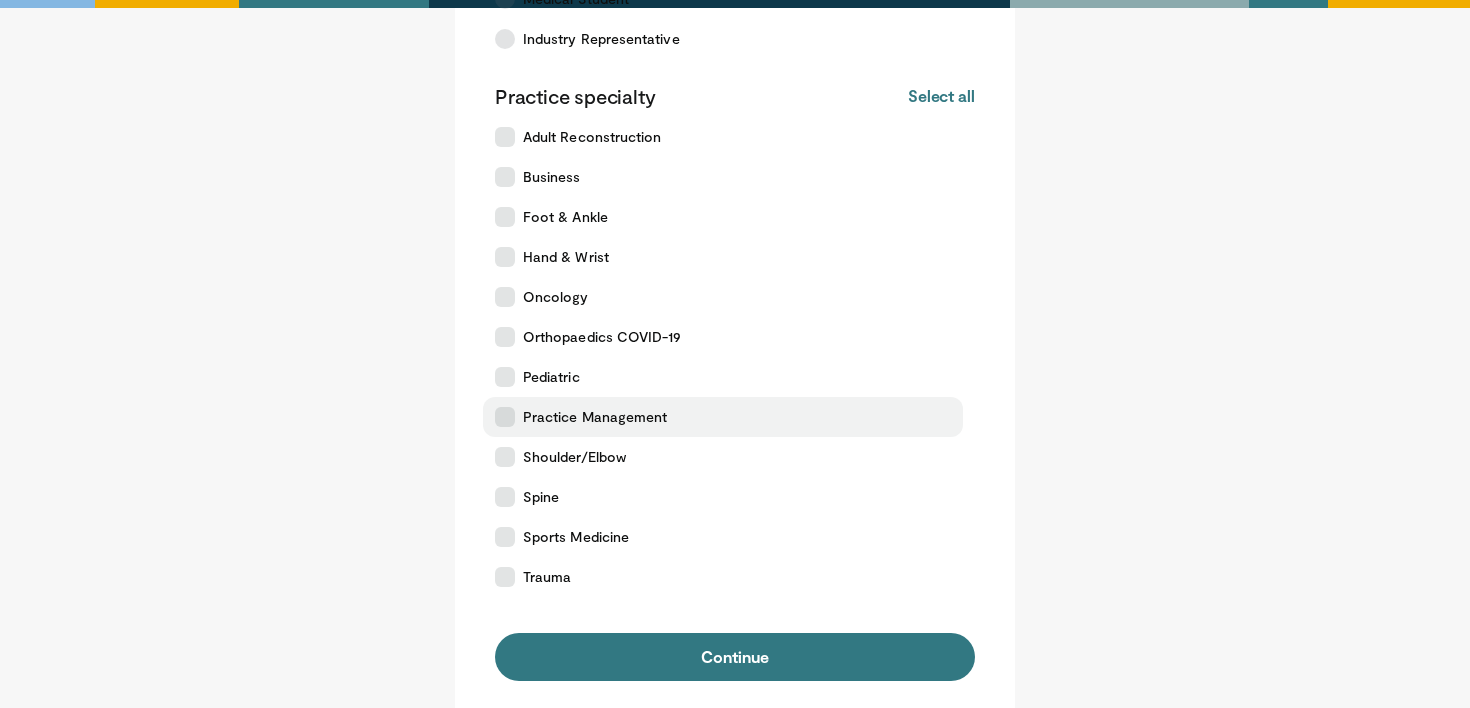 scroll, scrollTop: 328, scrollLeft: 0, axis: vertical 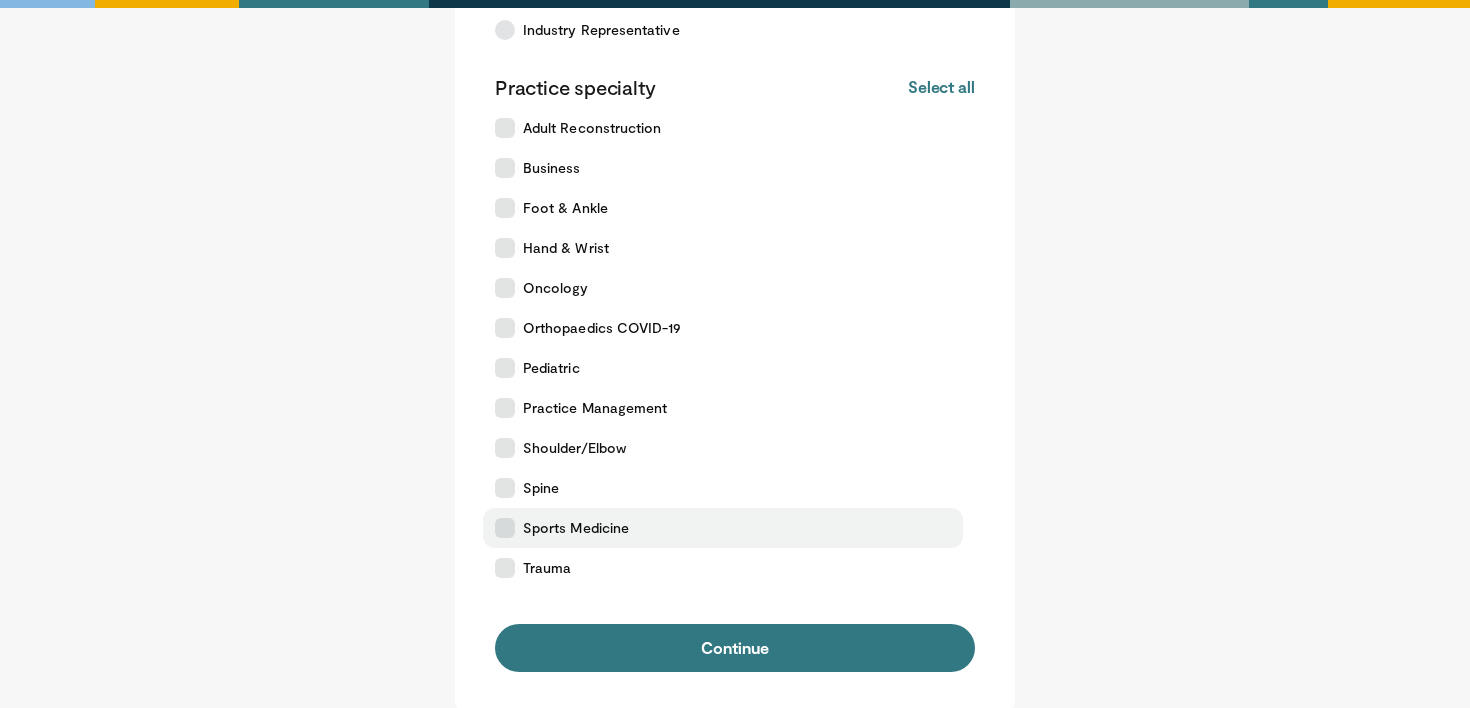 click on "Sports Medicine" at bounding box center [576, 528] 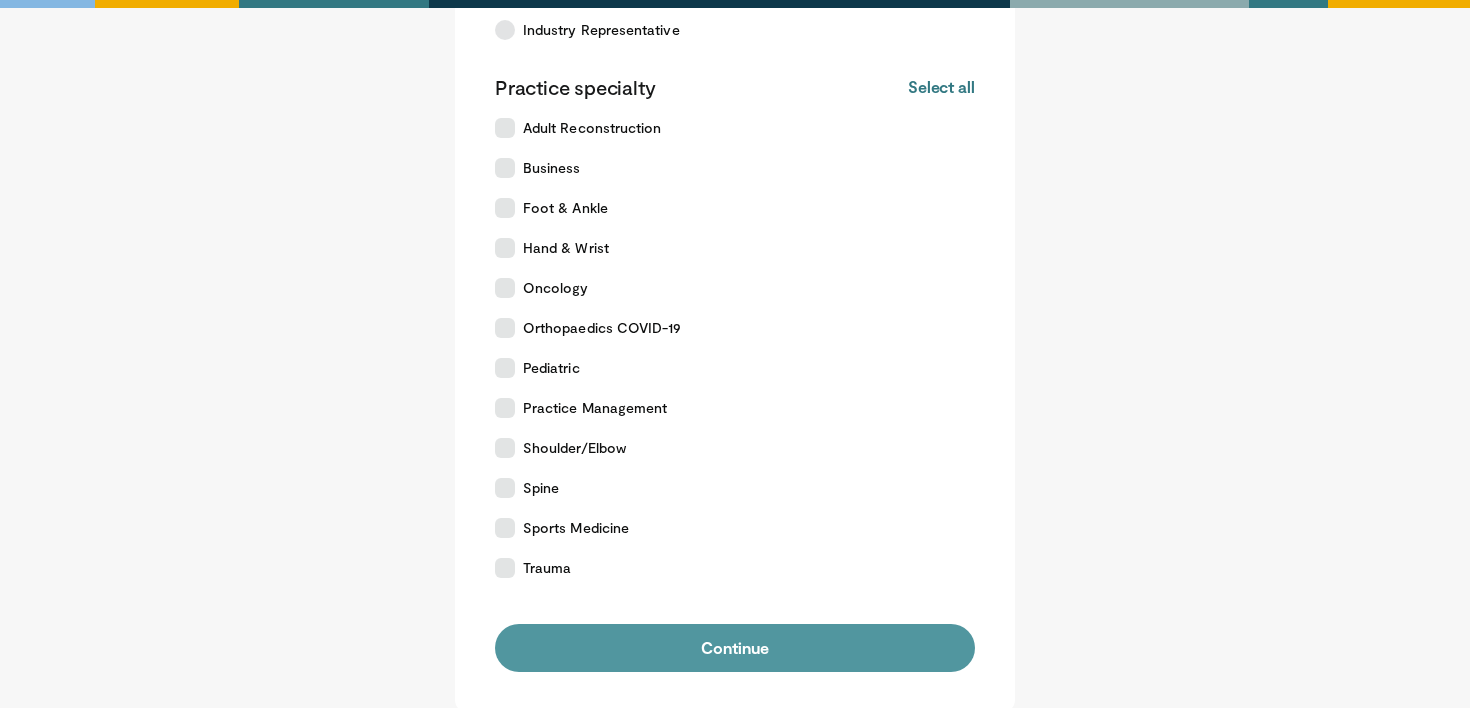 click on "Continue" at bounding box center [735, 648] 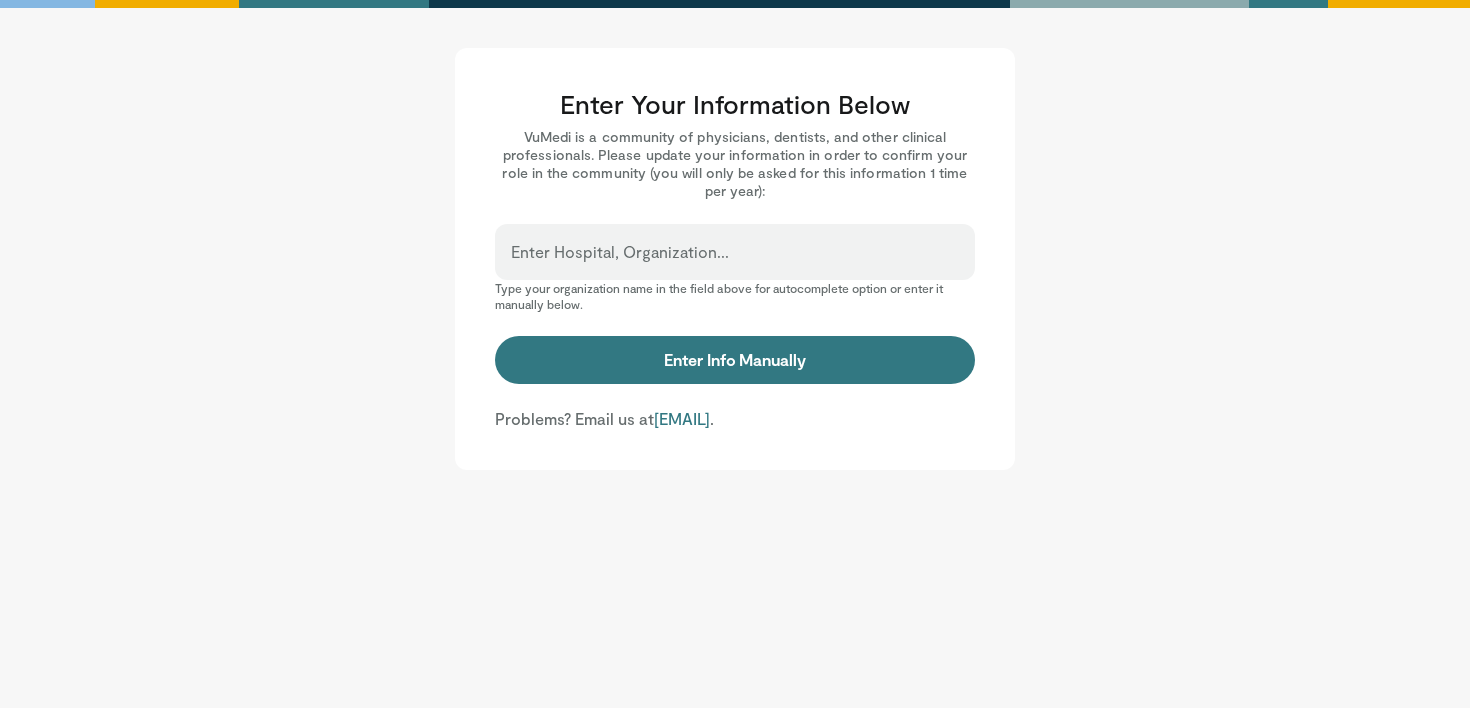 scroll, scrollTop: 0, scrollLeft: 0, axis: both 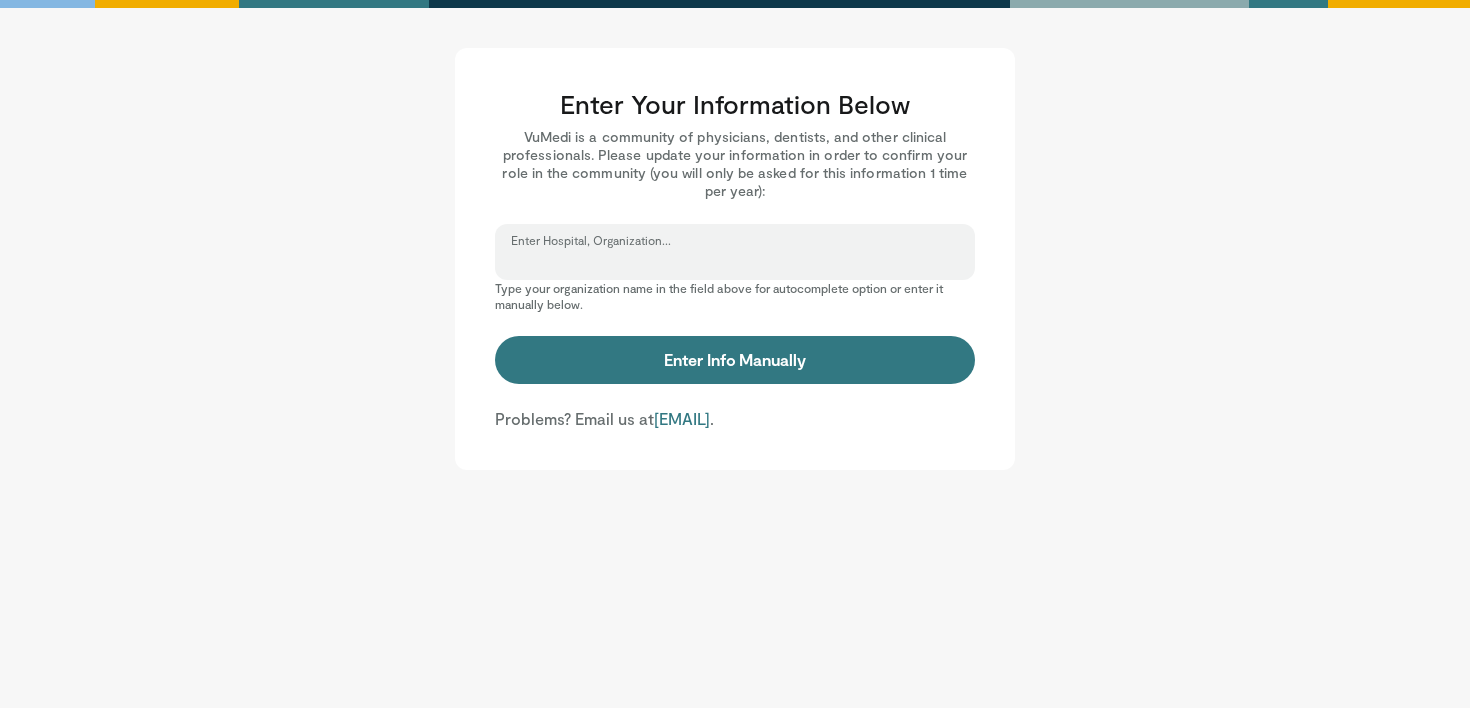click on "Enter Hospital, Organization..." at bounding box center [735, 261] 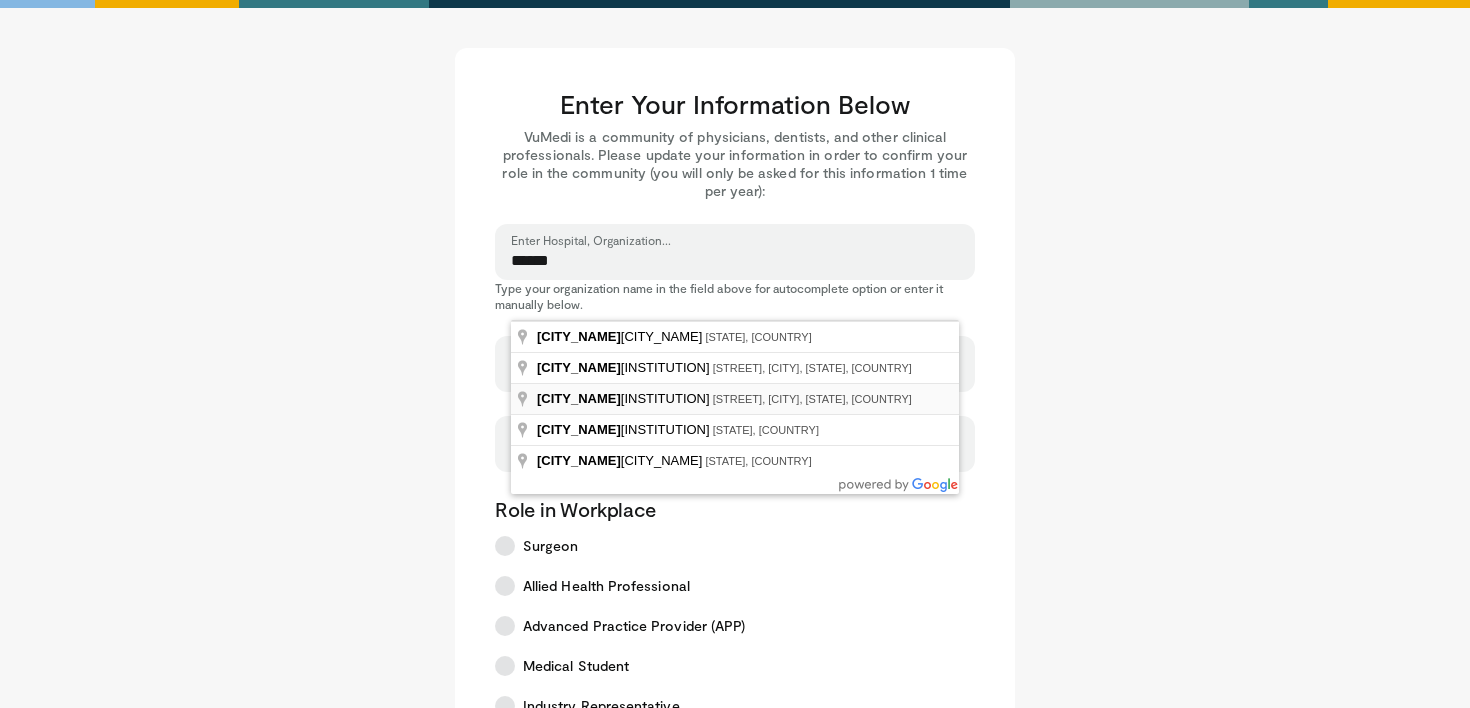 type on "**********" 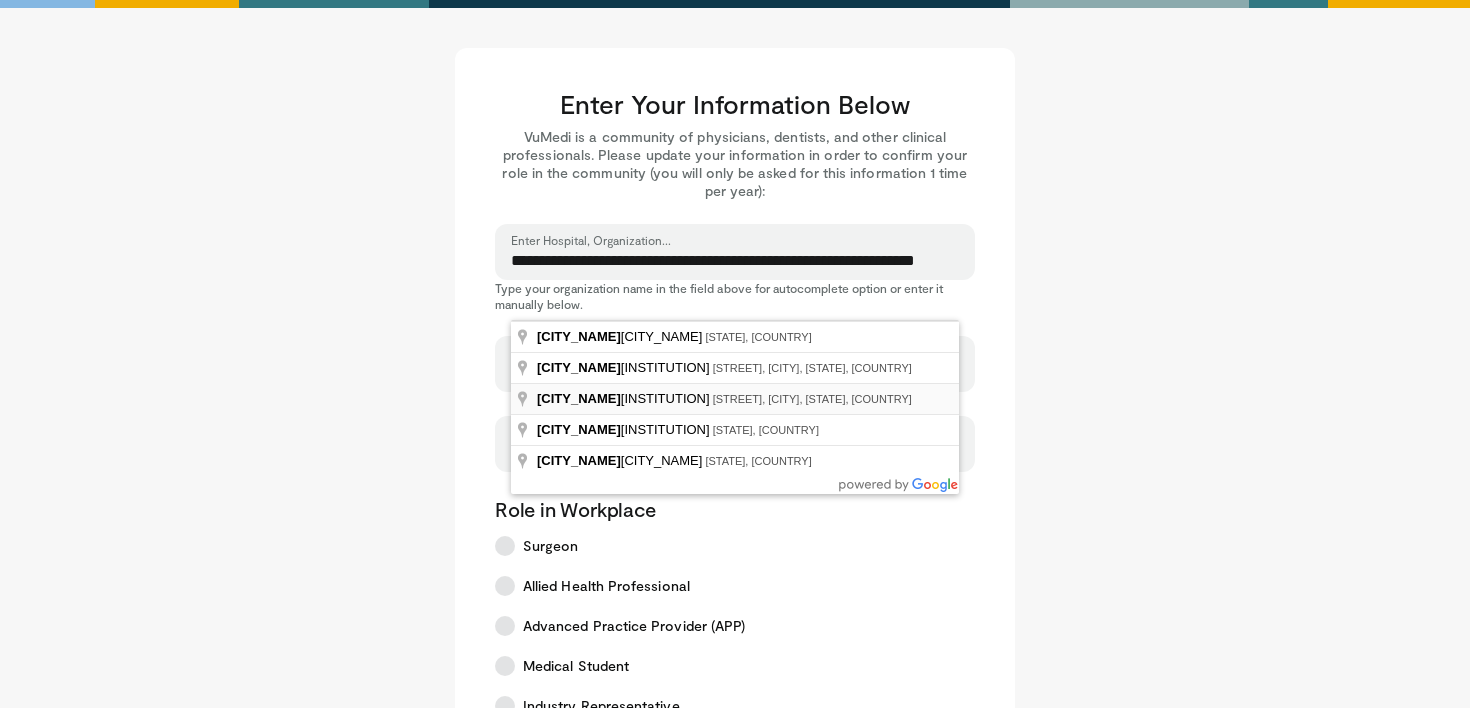 select on "**" 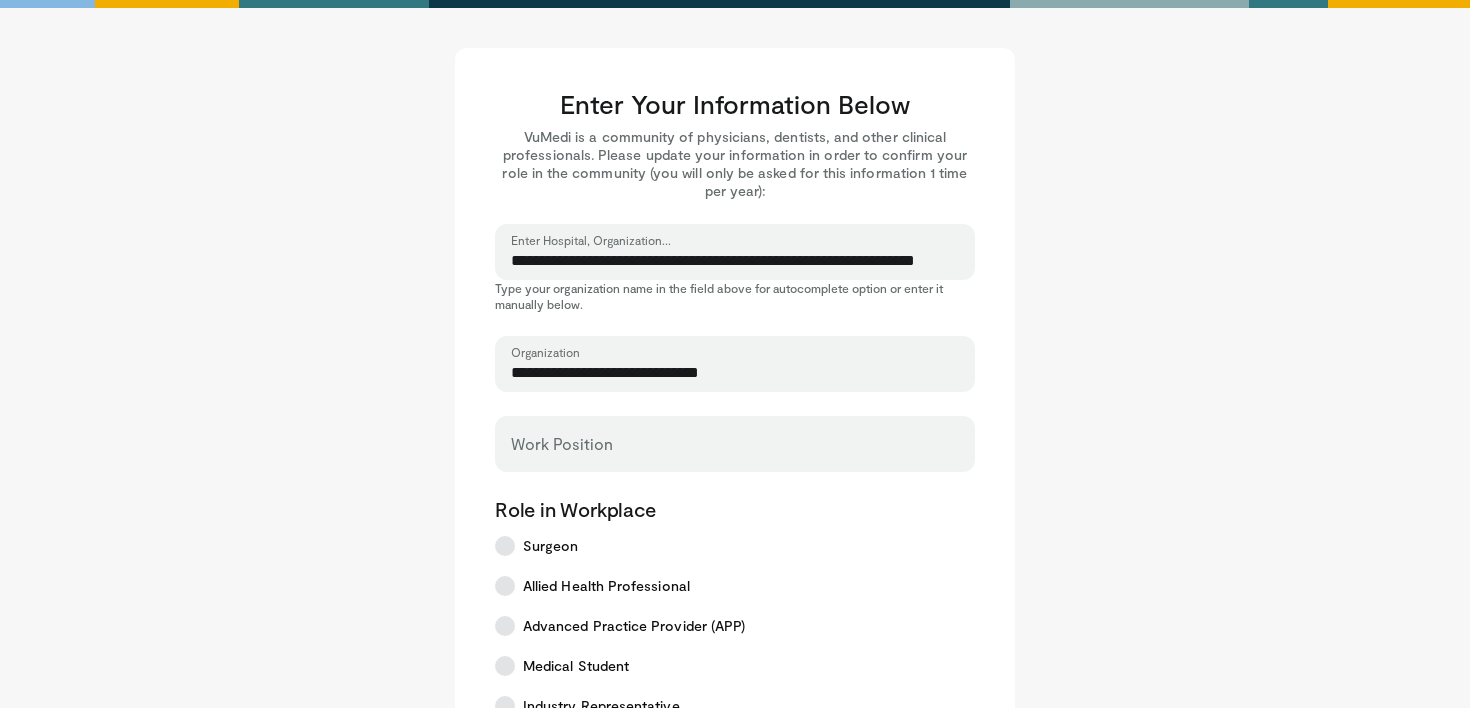 click on "**********" at bounding box center (735, 709) 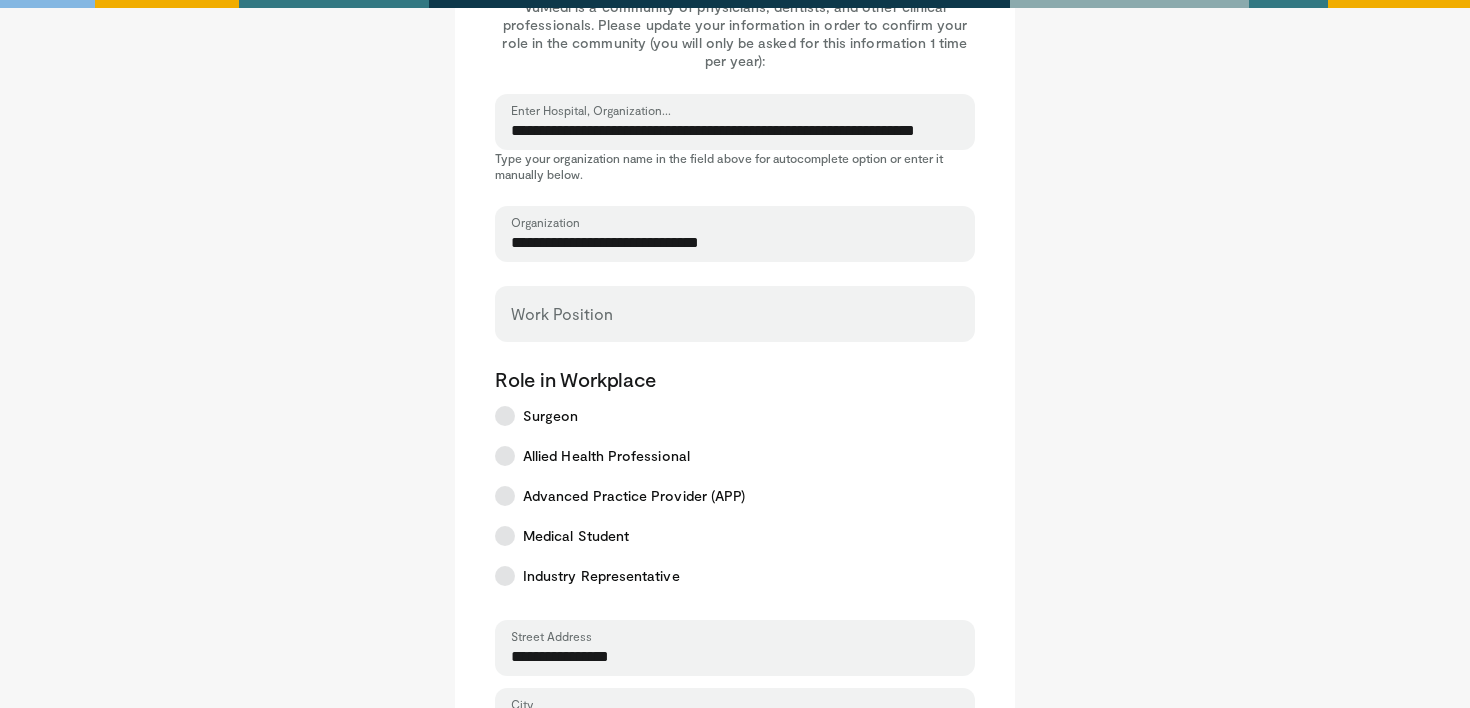 scroll, scrollTop: 159, scrollLeft: 0, axis: vertical 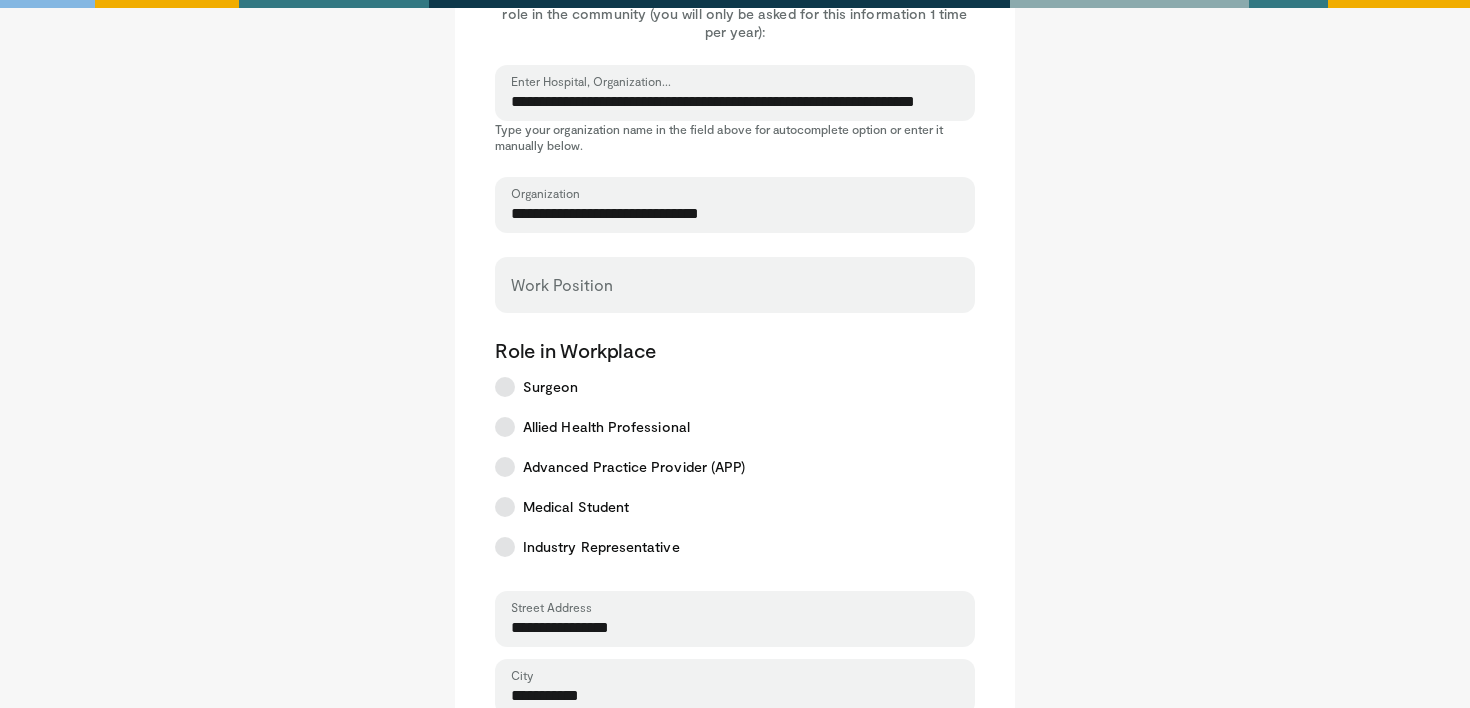 click on "Work Position" at bounding box center (735, 285) 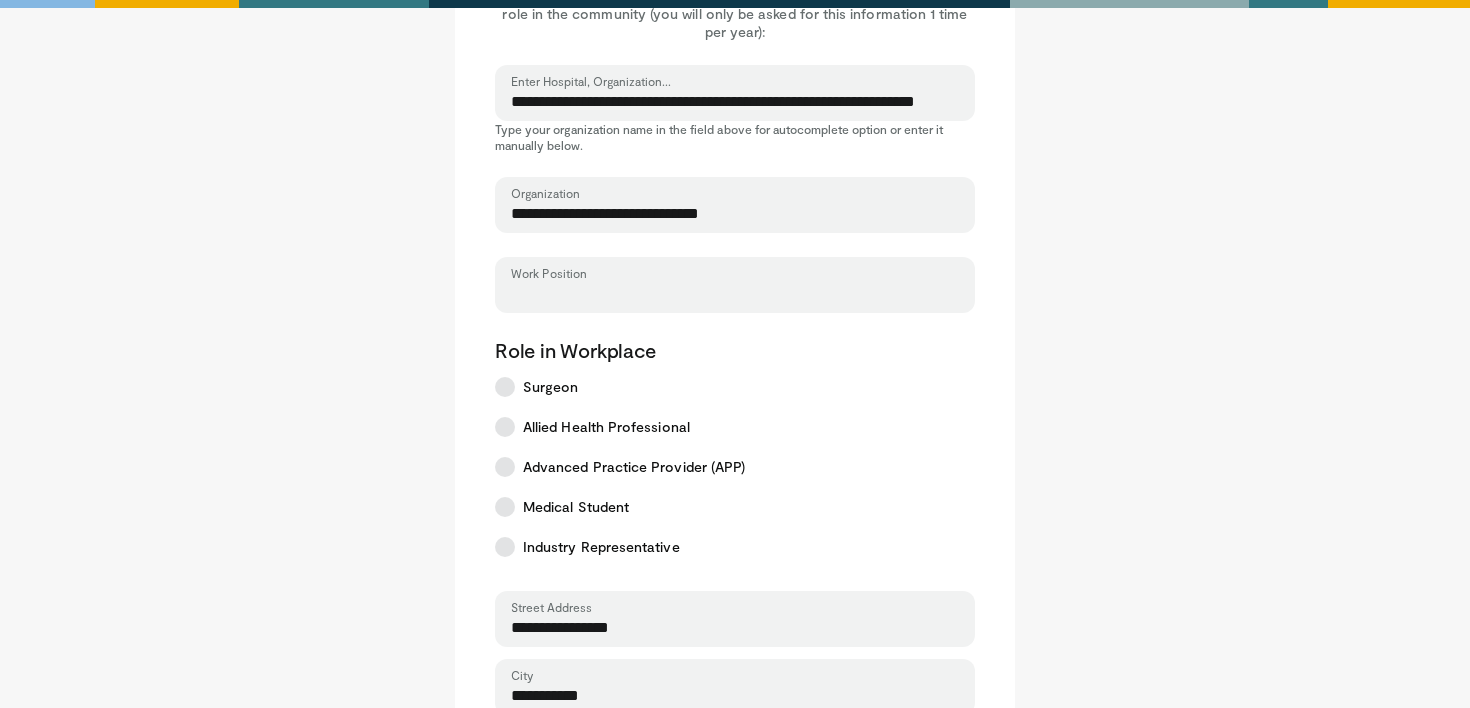 click on "Work Position" at bounding box center [735, 294] 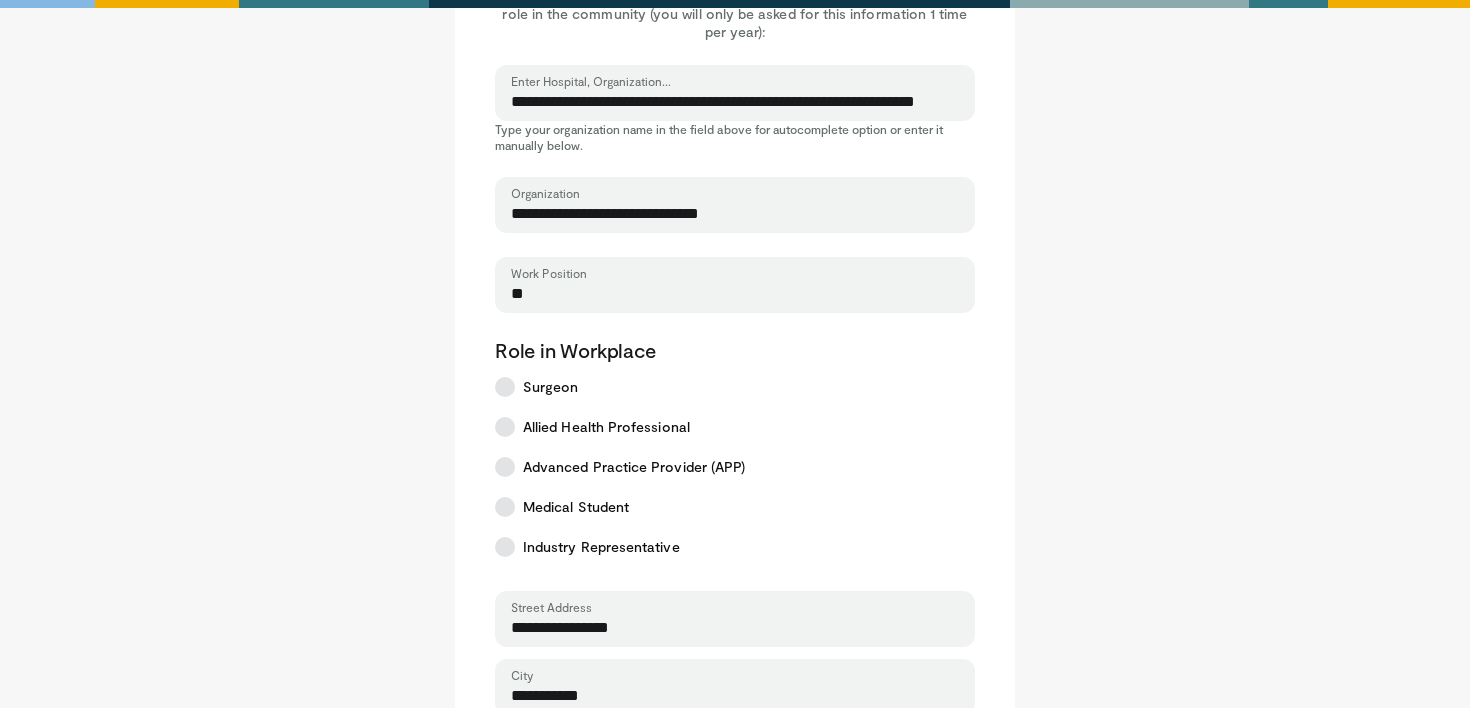 type on "*" 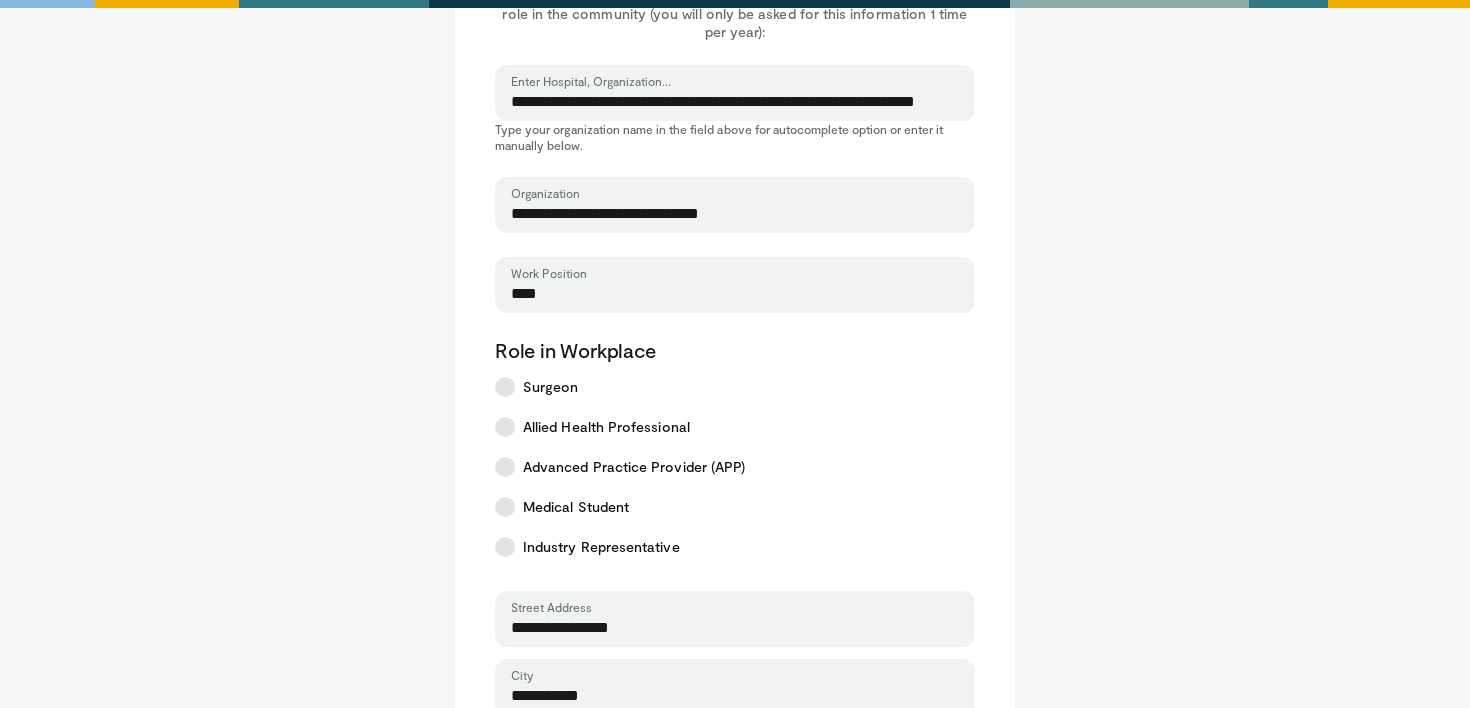 type on "****" 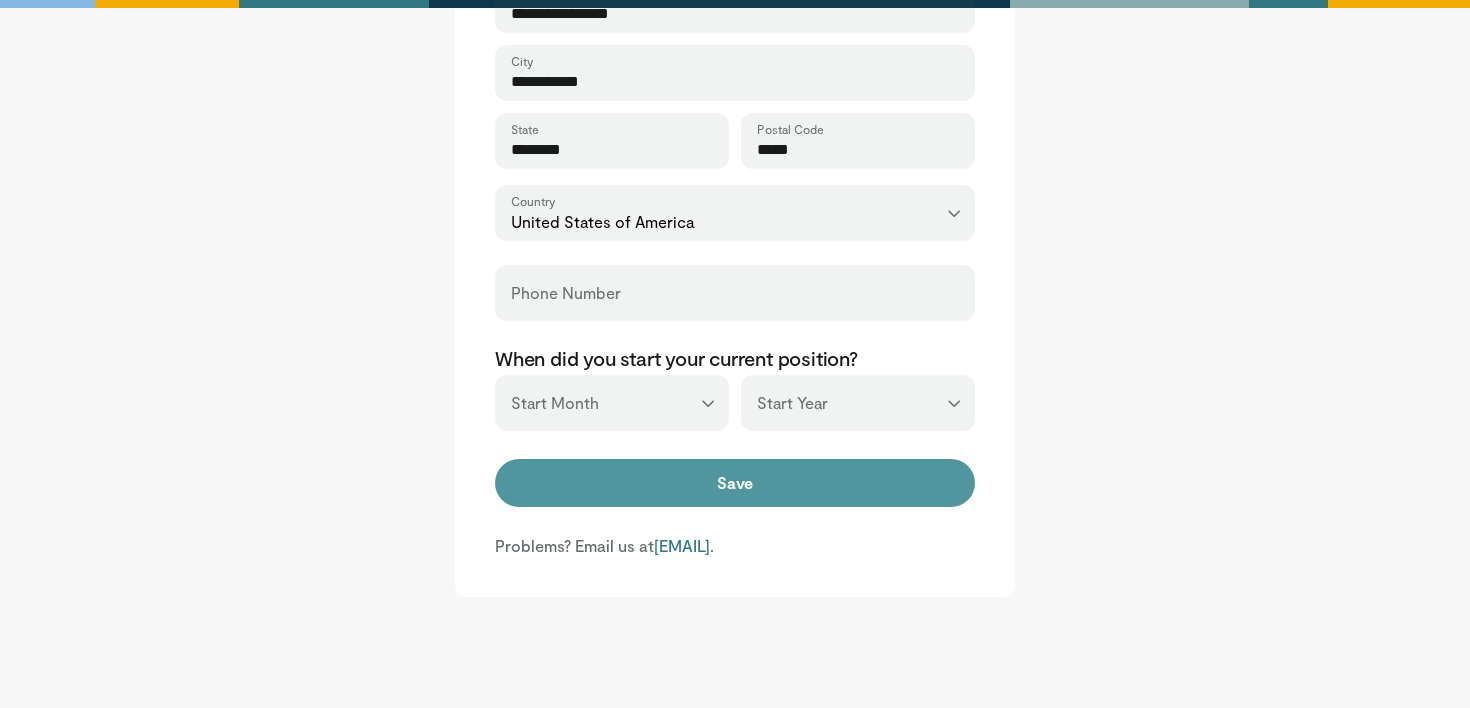 scroll, scrollTop: 773, scrollLeft: 0, axis: vertical 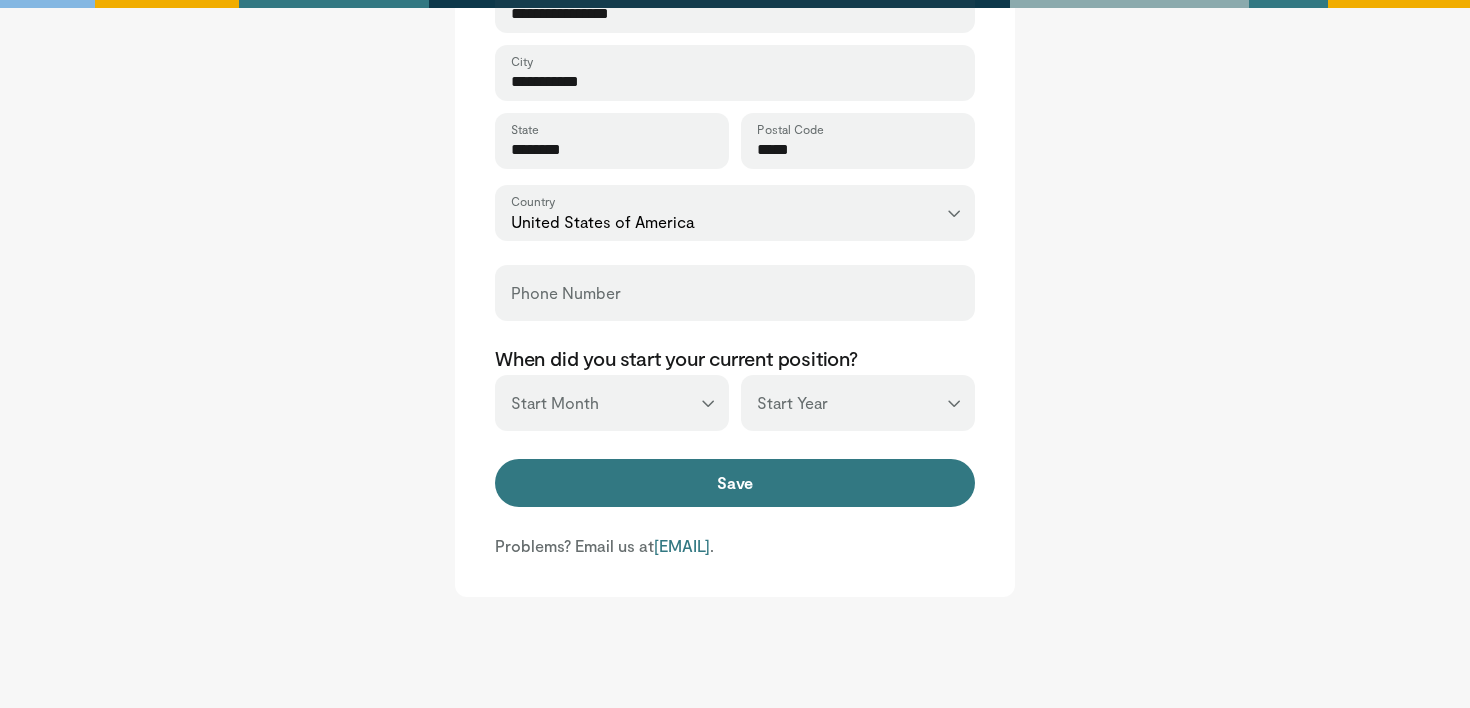 click on "Phone Number" at bounding box center [735, 293] 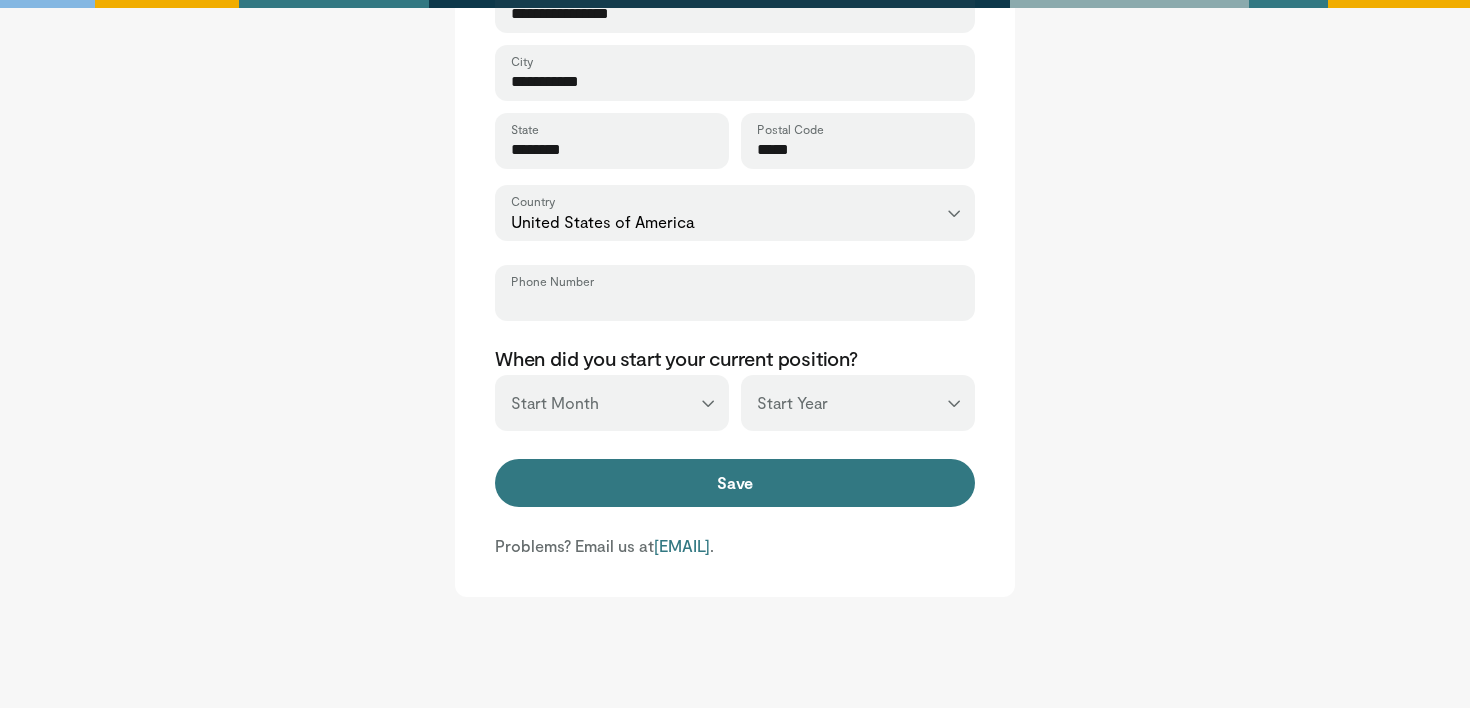 click on "Phone Number" at bounding box center (735, 302) 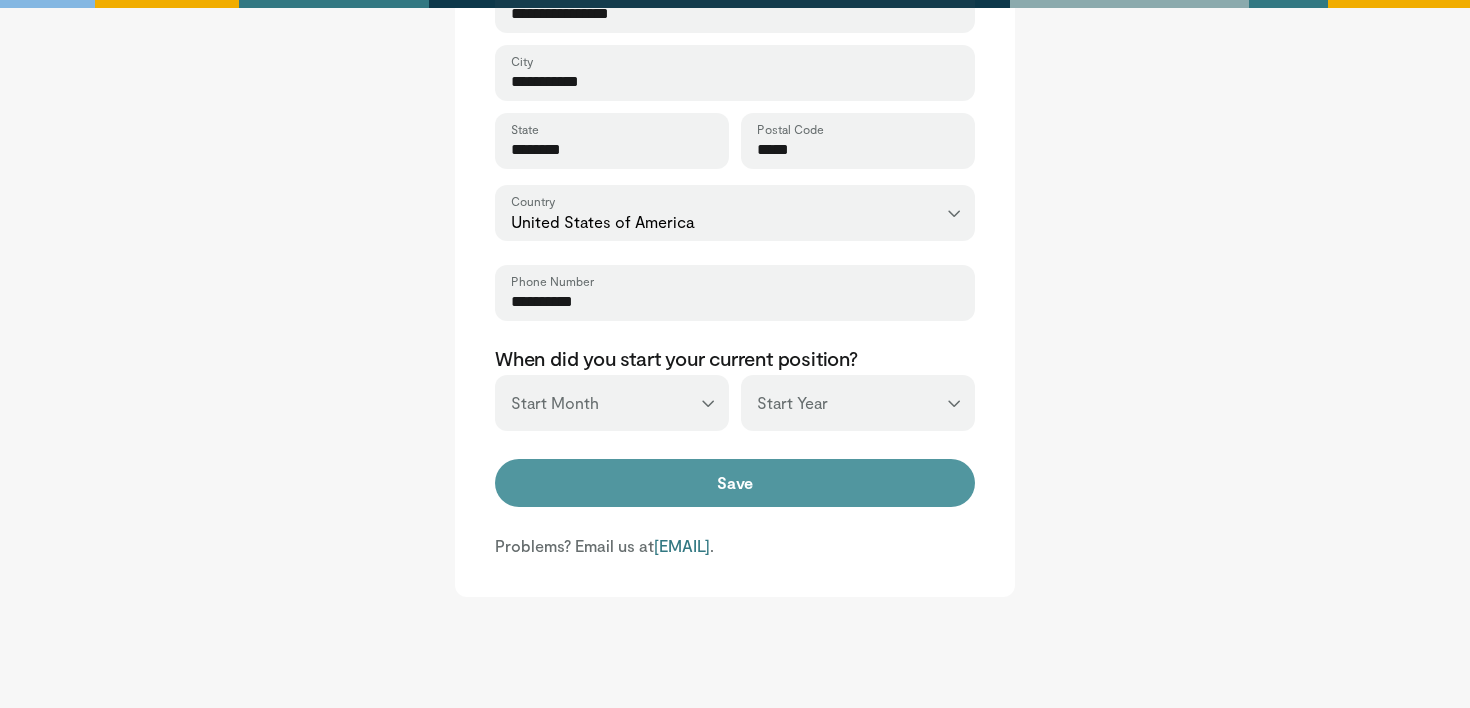 click on "Save" at bounding box center [735, 483] 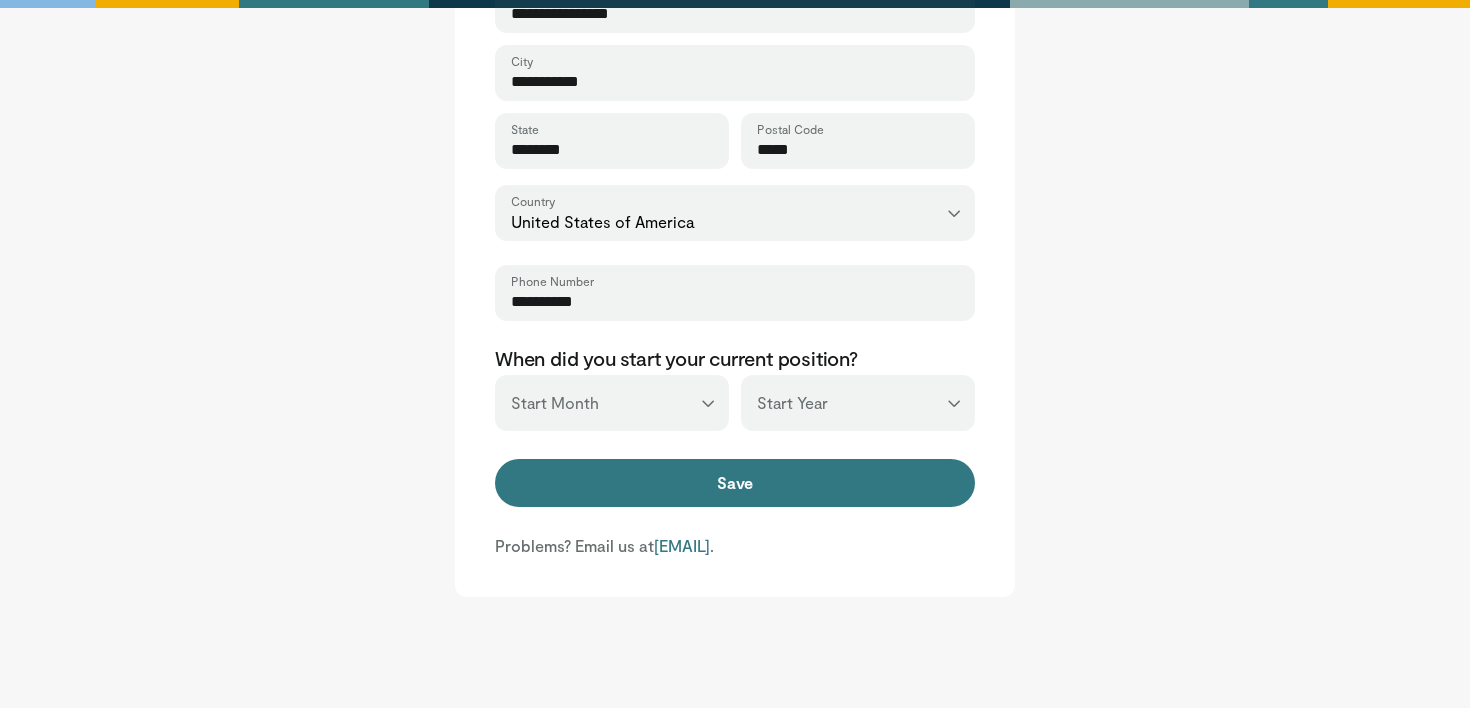 click on "***
*******
********
*****
*****
***
****
****
******
*********
*******
********
********" at bounding box center (612, 403) 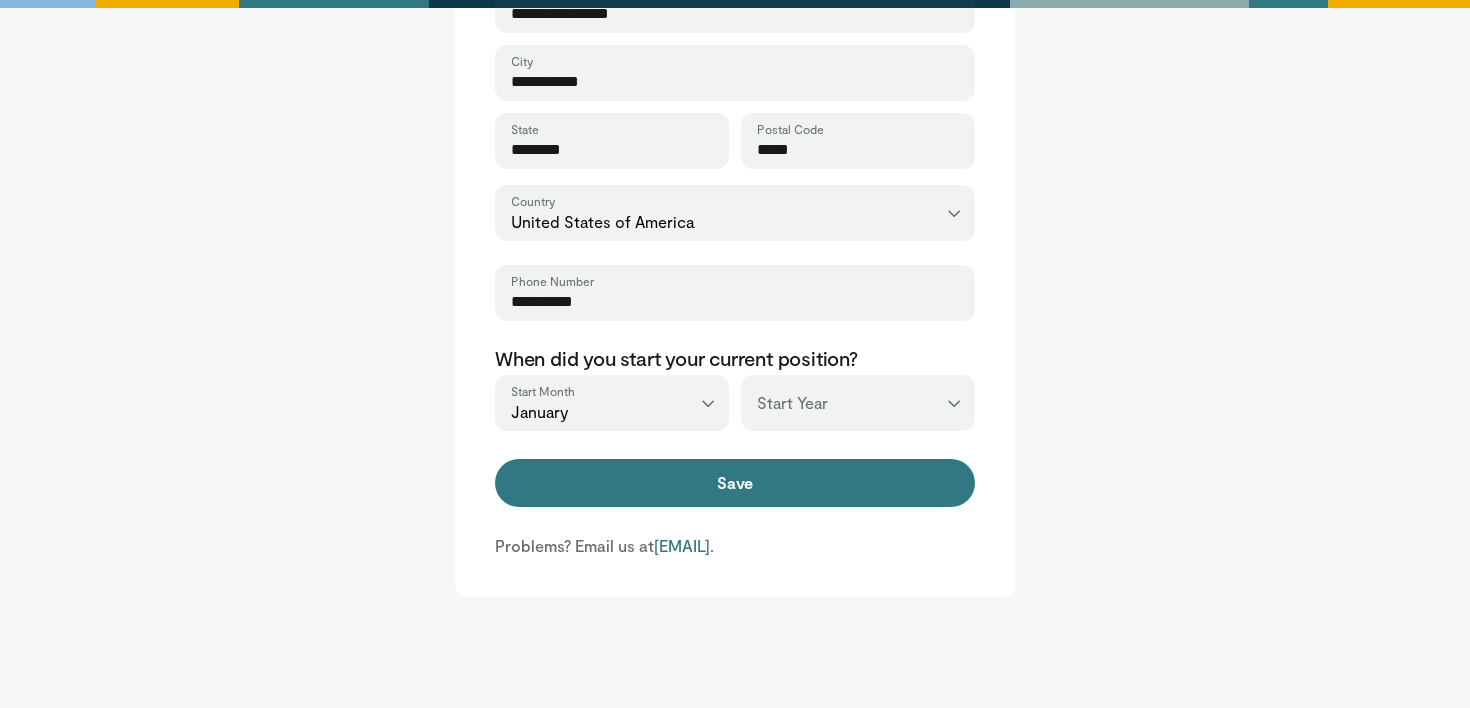 click on "***
****
****
****
****
****
****
****
****
****
****
****
****
****
****
****
****
****
****
****
****
****
****
****
****
****
****
****
****
**** **** **** **** ****" at bounding box center (858, 403) 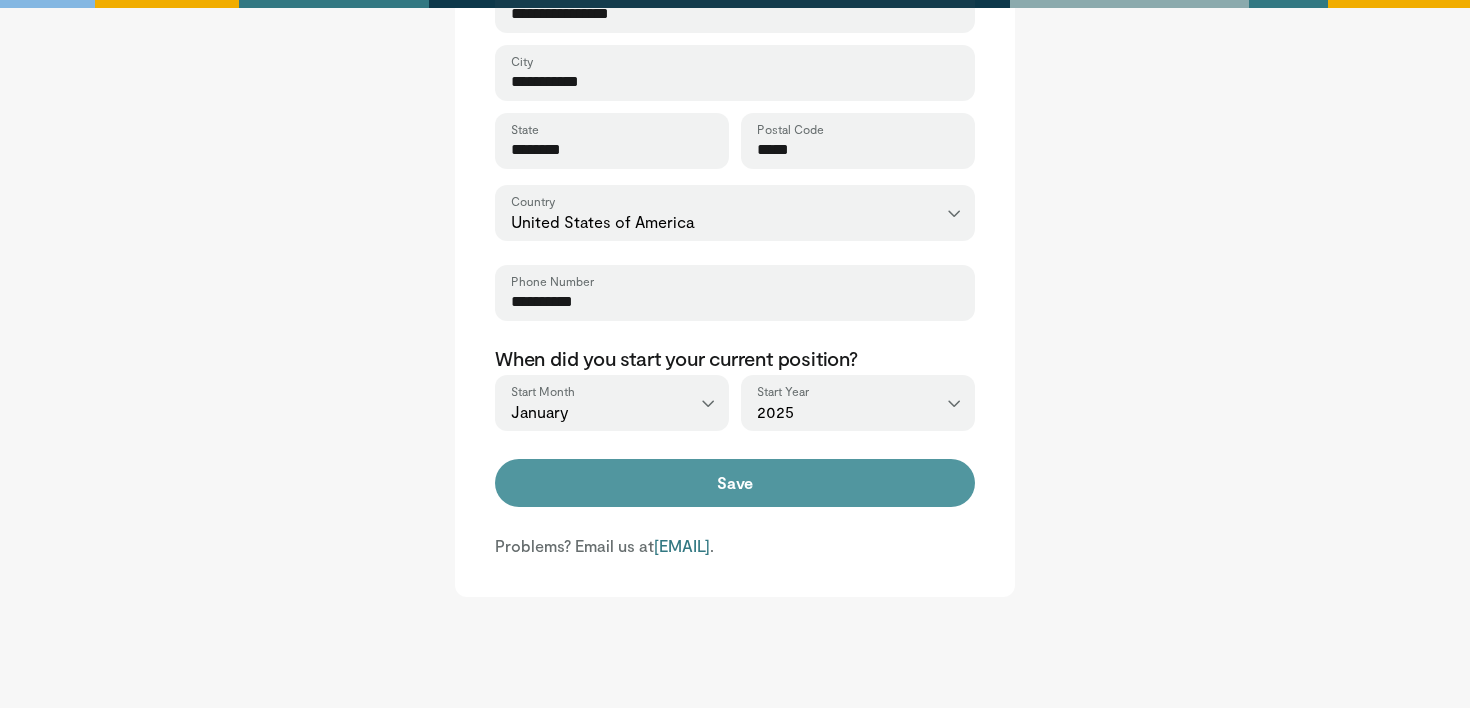 click on "Save" at bounding box center [735, 483] 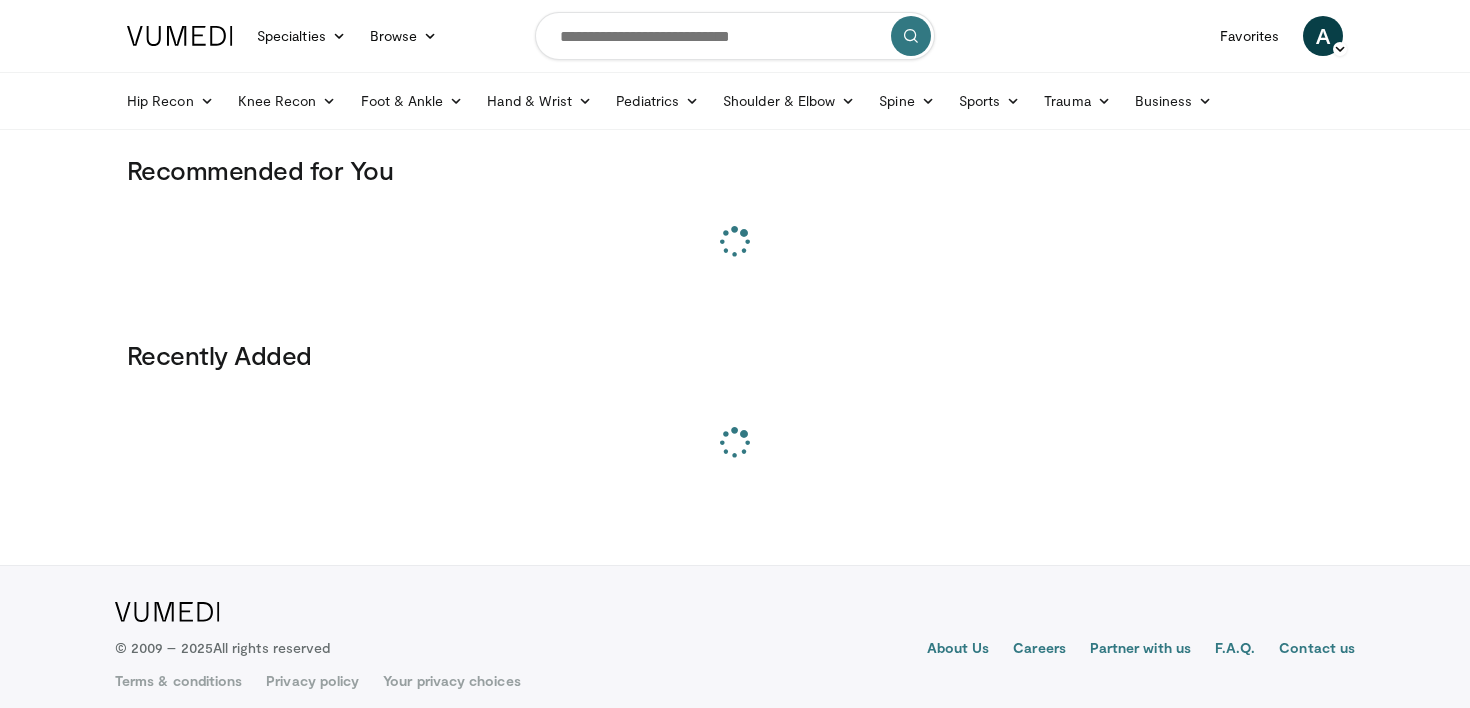 scroll, scrollTop: 0, scrollLeft: 0, axis: both 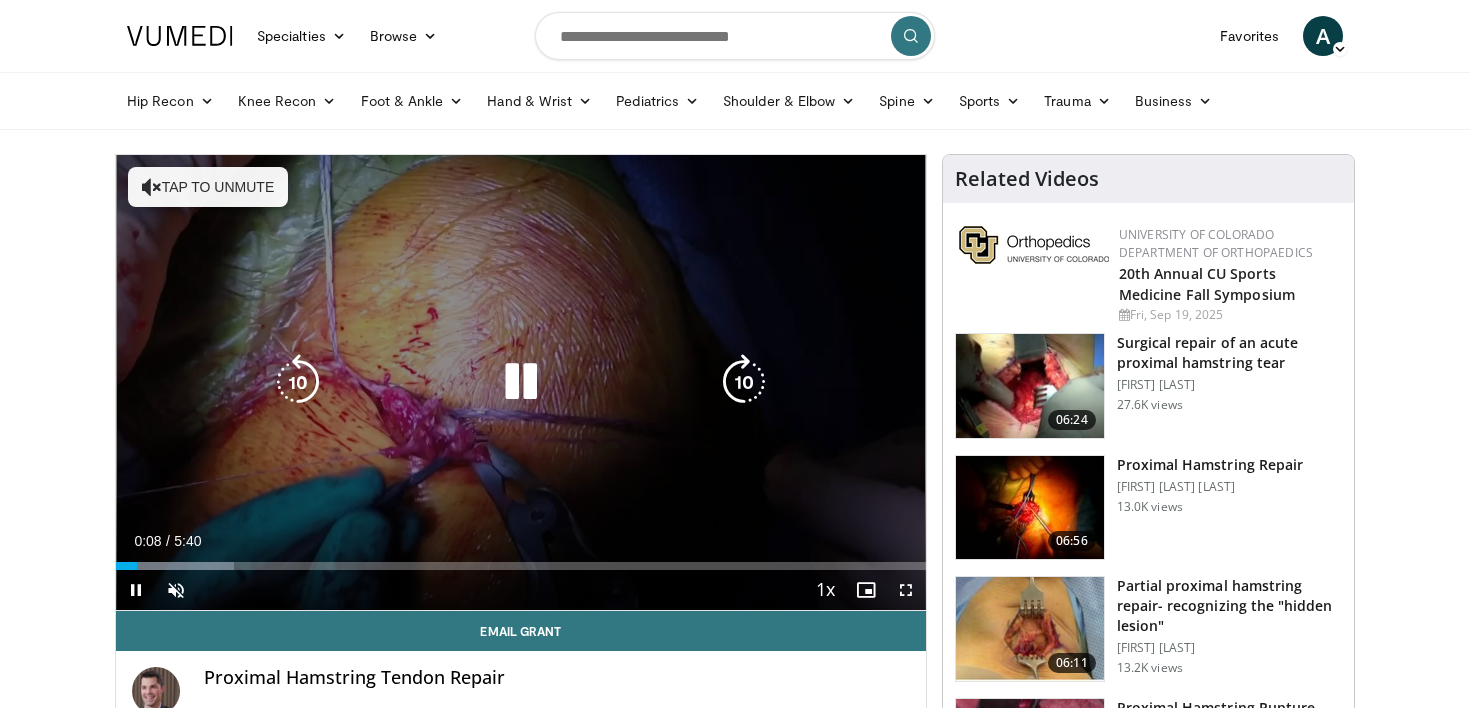 click on "Tap to unmute" at bounding box center (208, 187) 